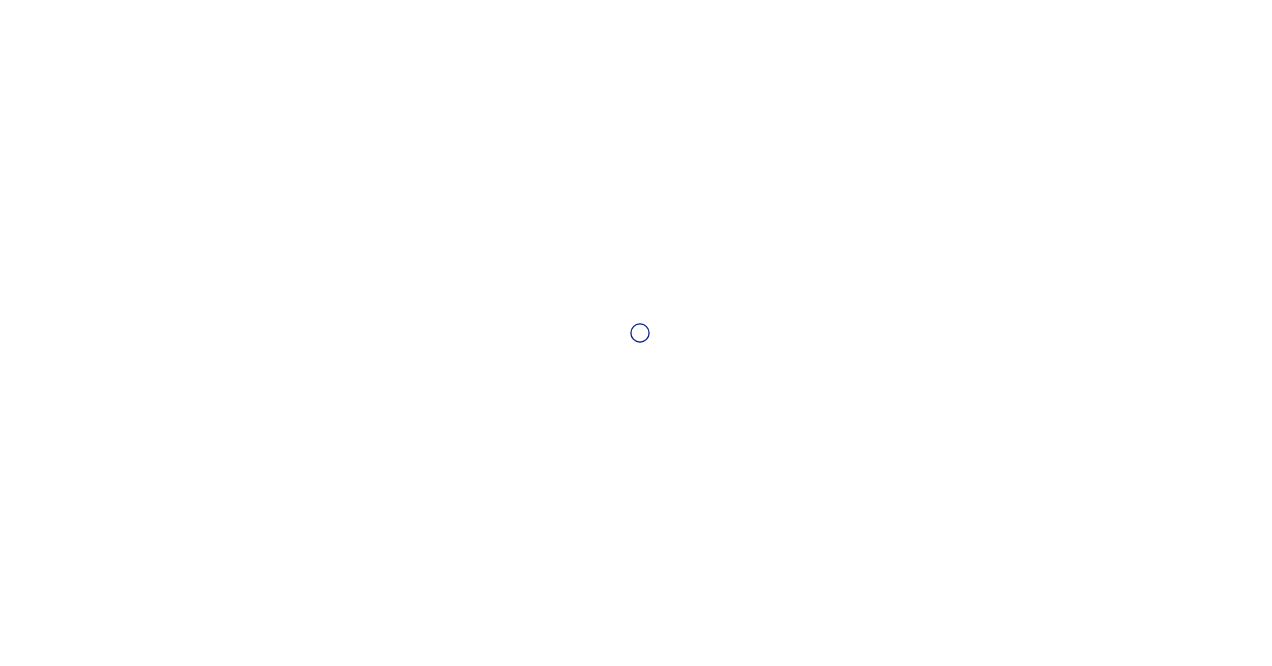 scroll, scrollTop: 0, scrollLeft: 0, axis: both 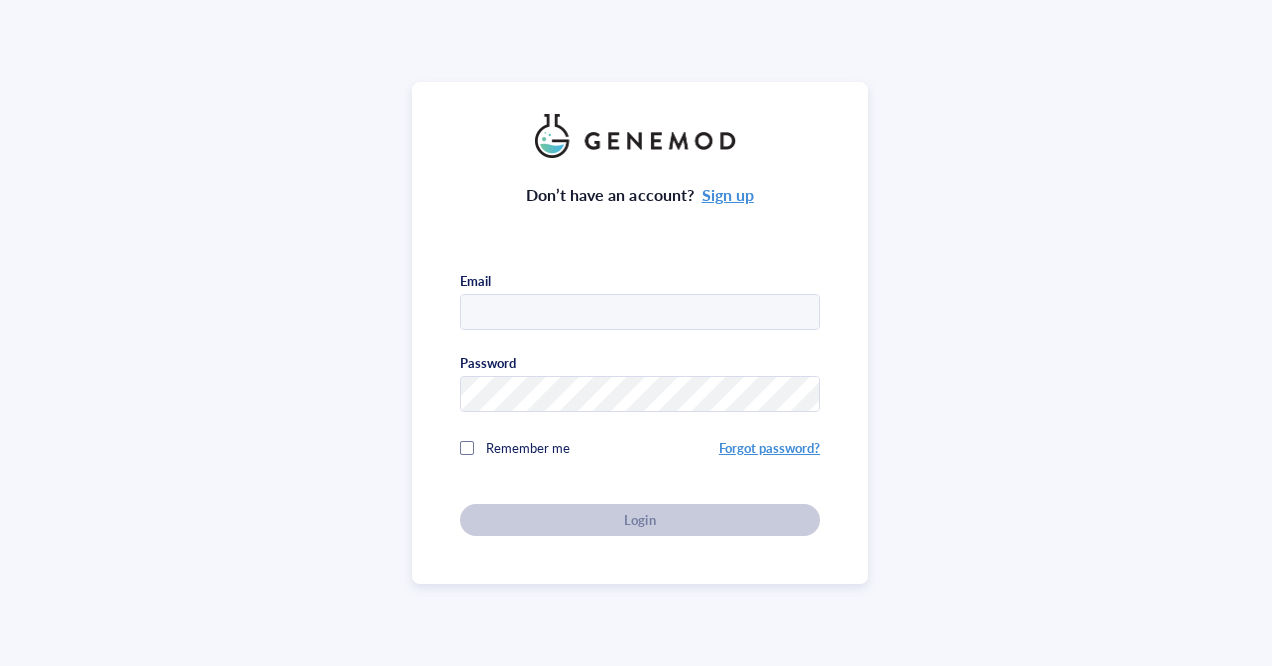 type on "[EMAIL]" 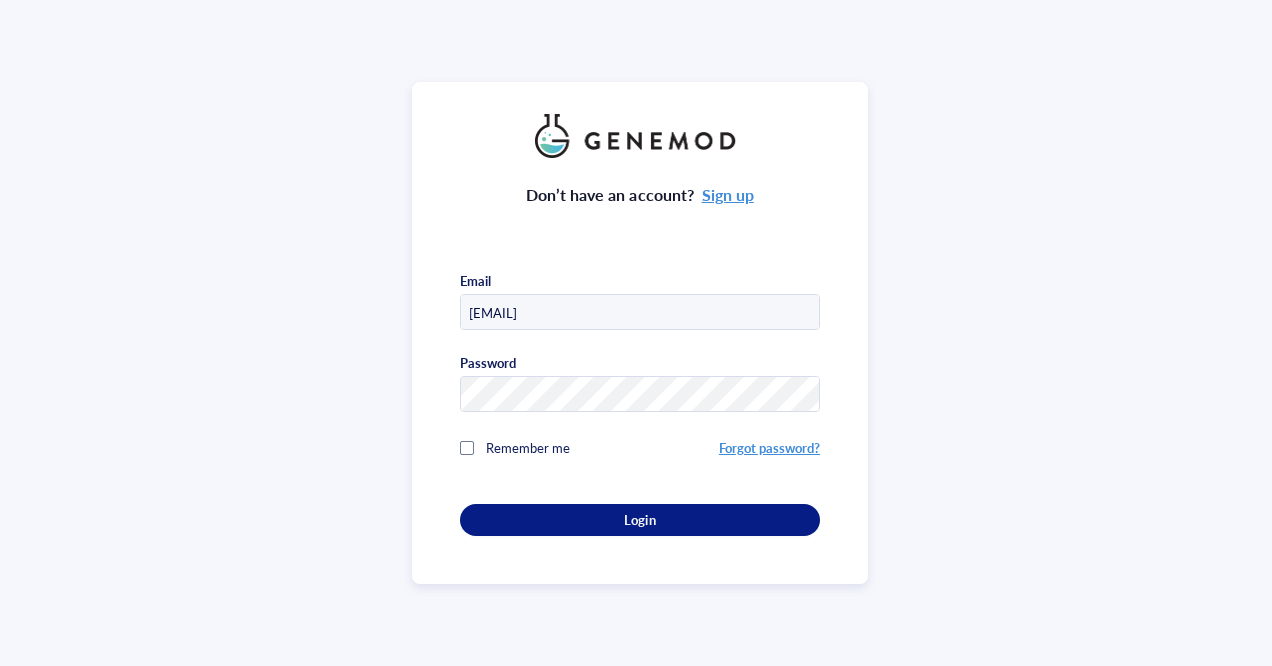 click on "Don’t have an account? Sign up Email [EMAIL] Password Remember me Forgot password? Login" at bounding box center [640, 347] 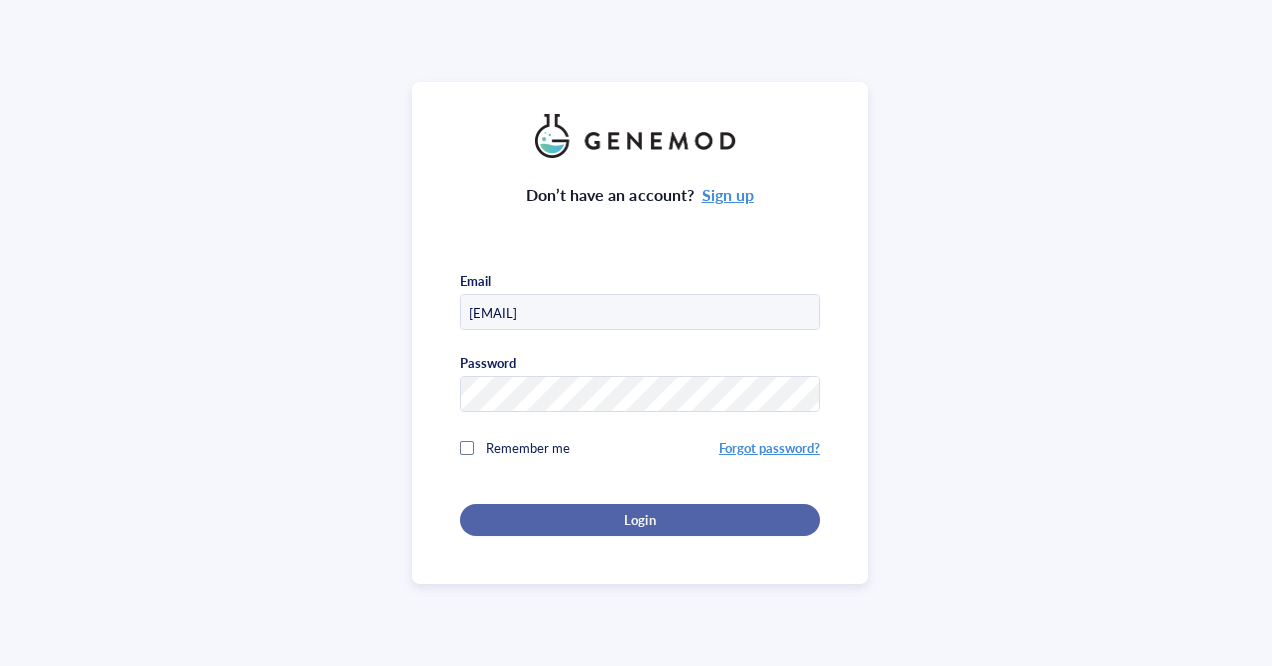 click on "Login" at bounding box center [640, 520] 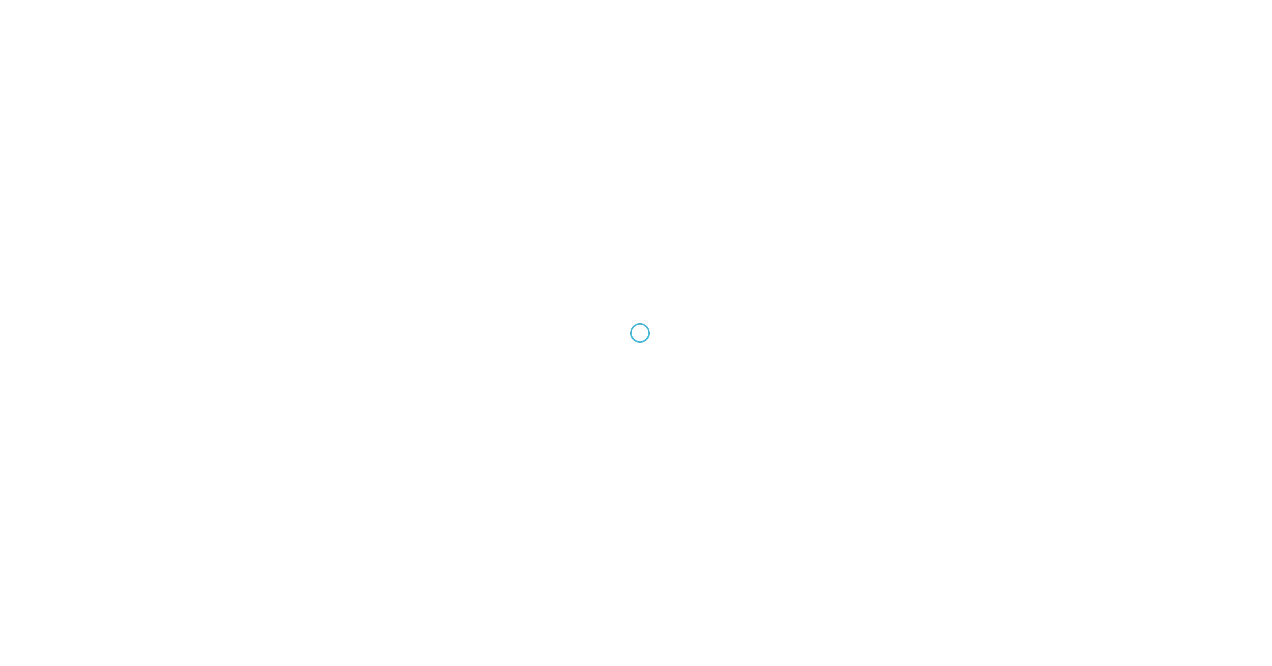 scroll, scrollTop: 0, scrollLeft: 0, axis: both 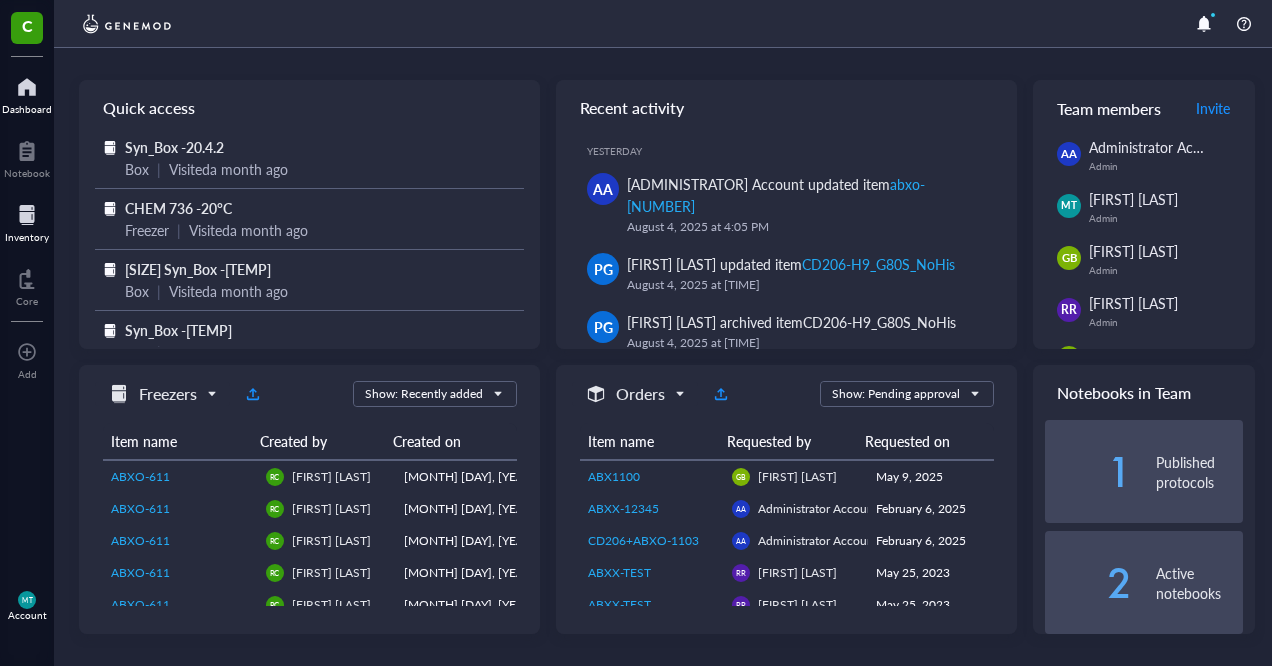 click at bounding box center [27, 215] 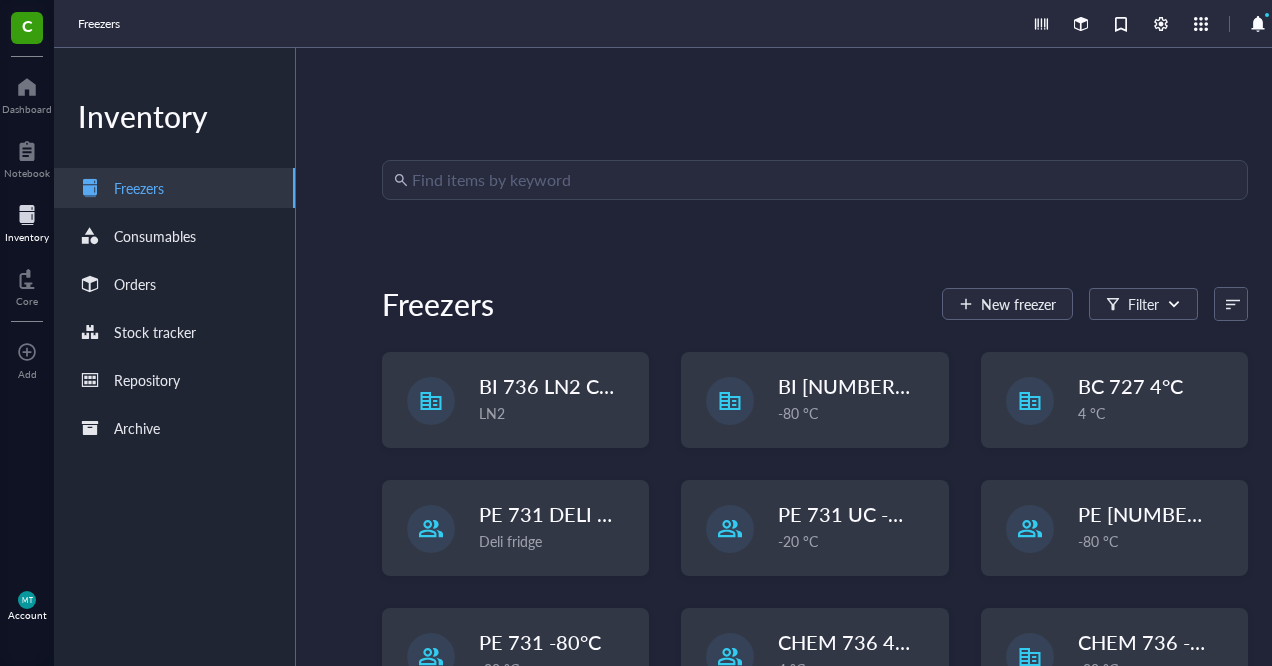 click at bounding box center (824, 180) 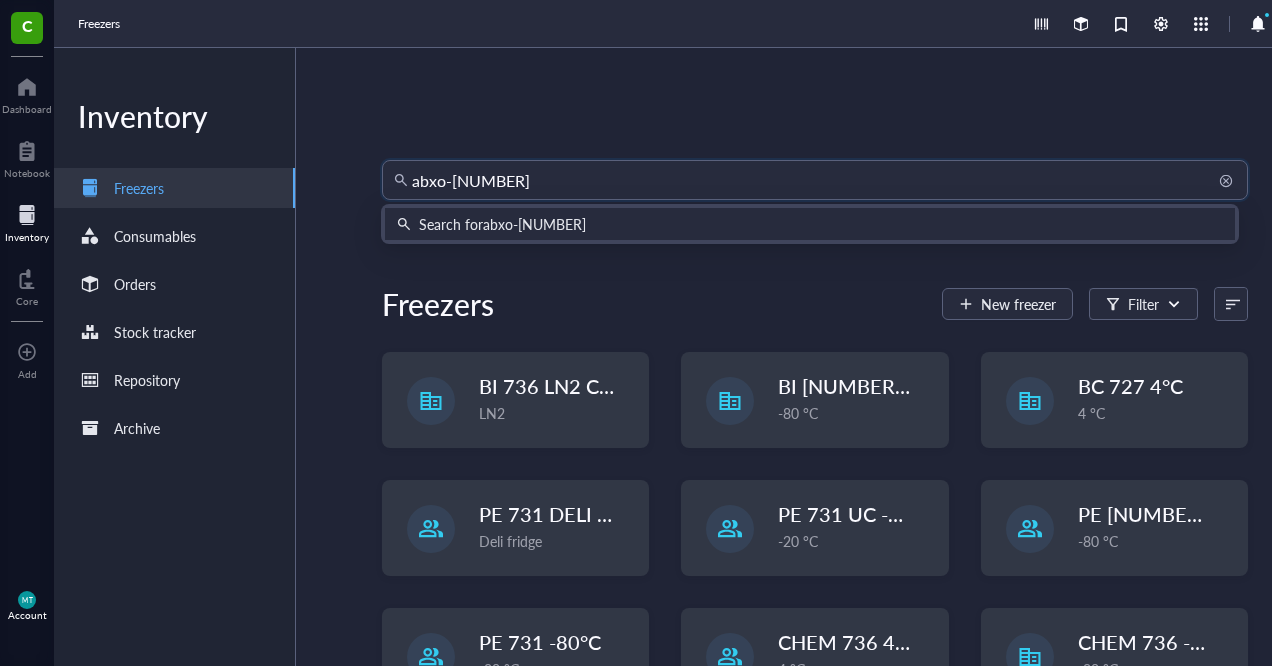 type on "abxo-2471" 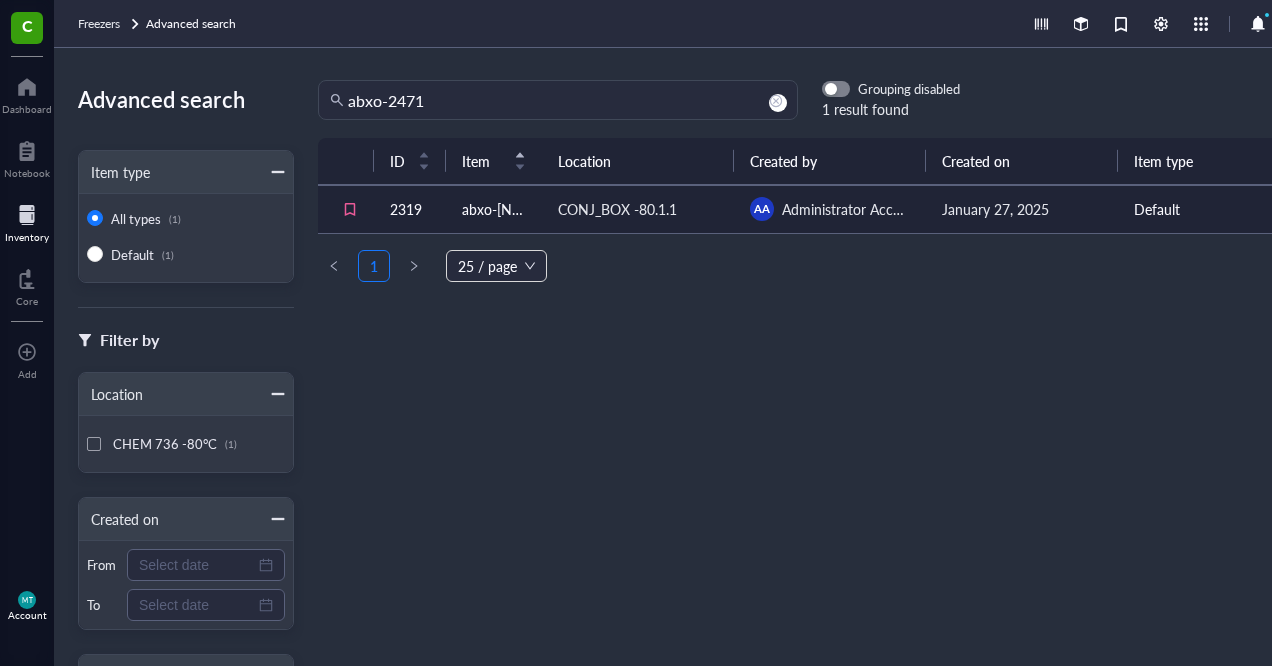 click on "abxo-[NUMBER]" at bounding box center (494, 209) 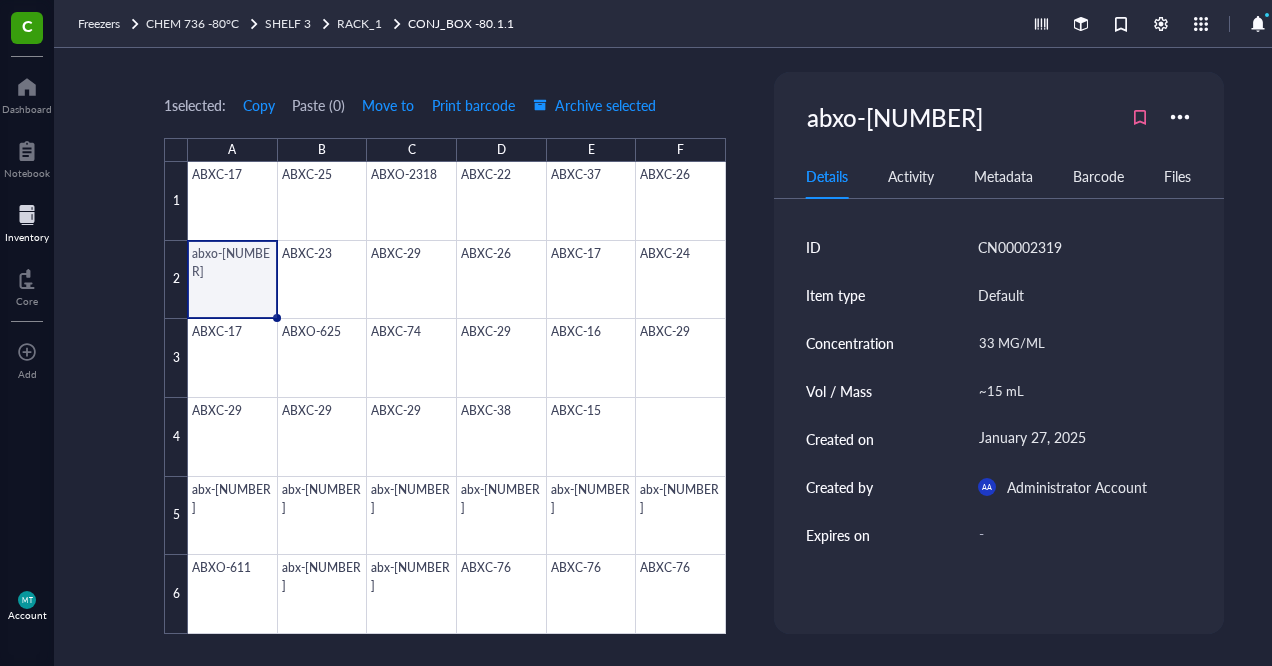 click at bounding box center [27, 215] 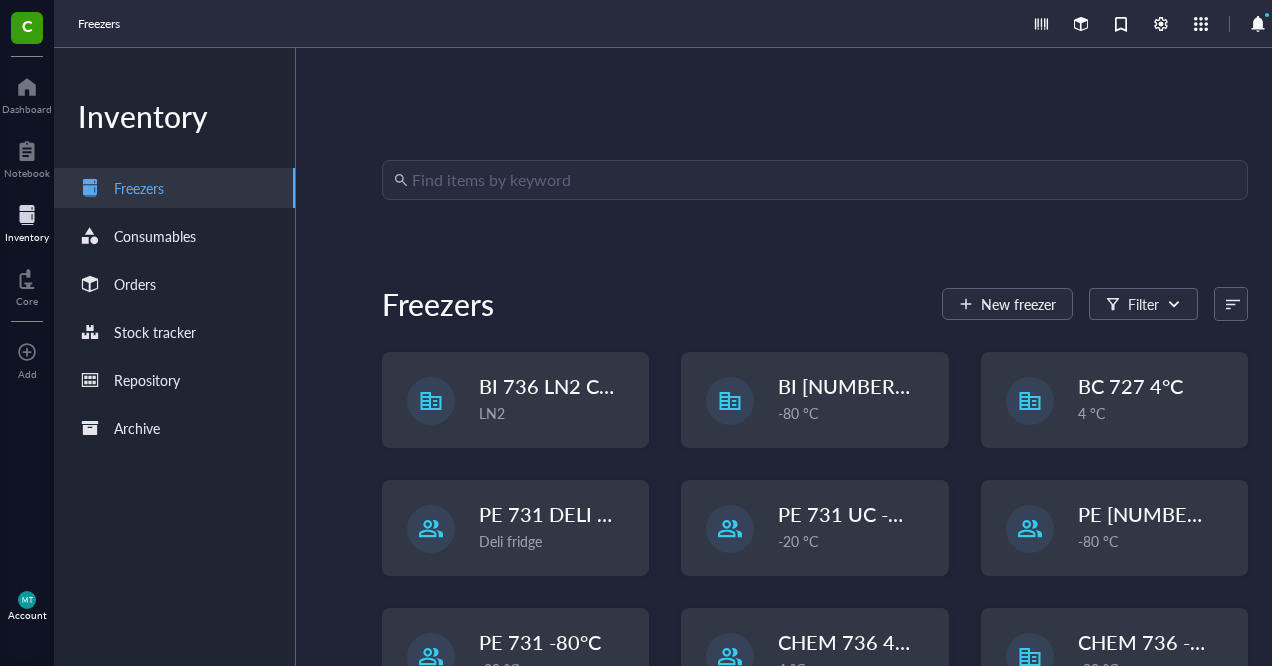 click at bounding box center (824, 180) 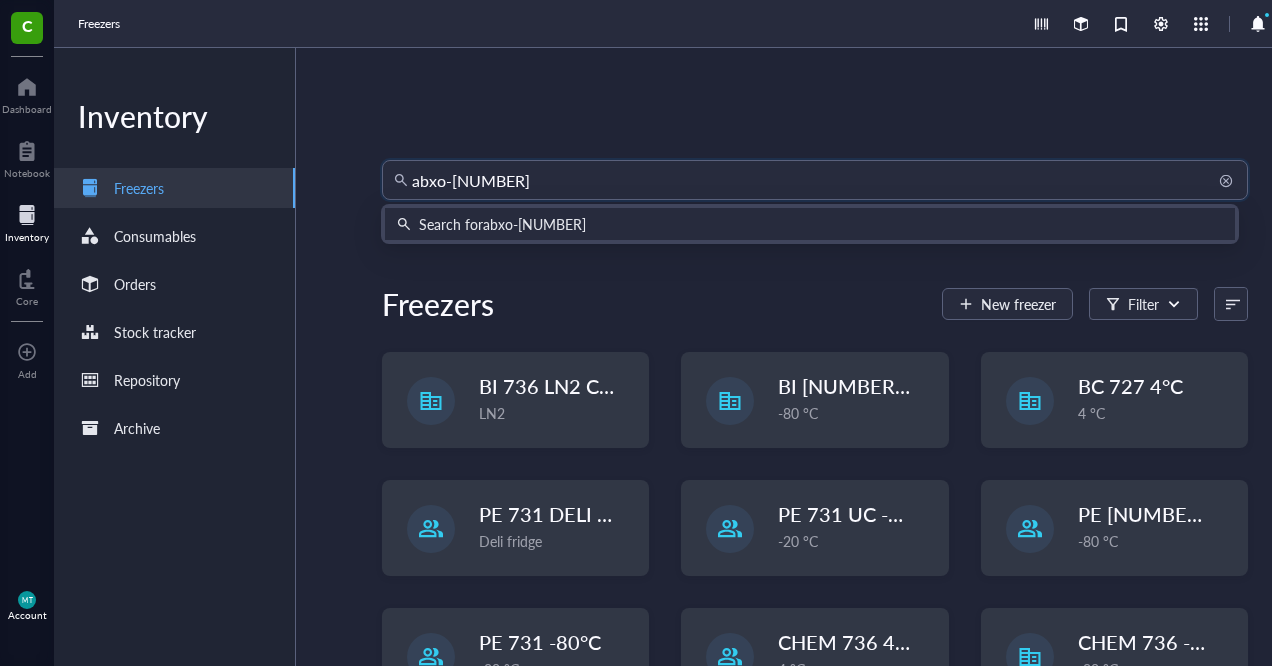type on "abxo-[NUMBER]" 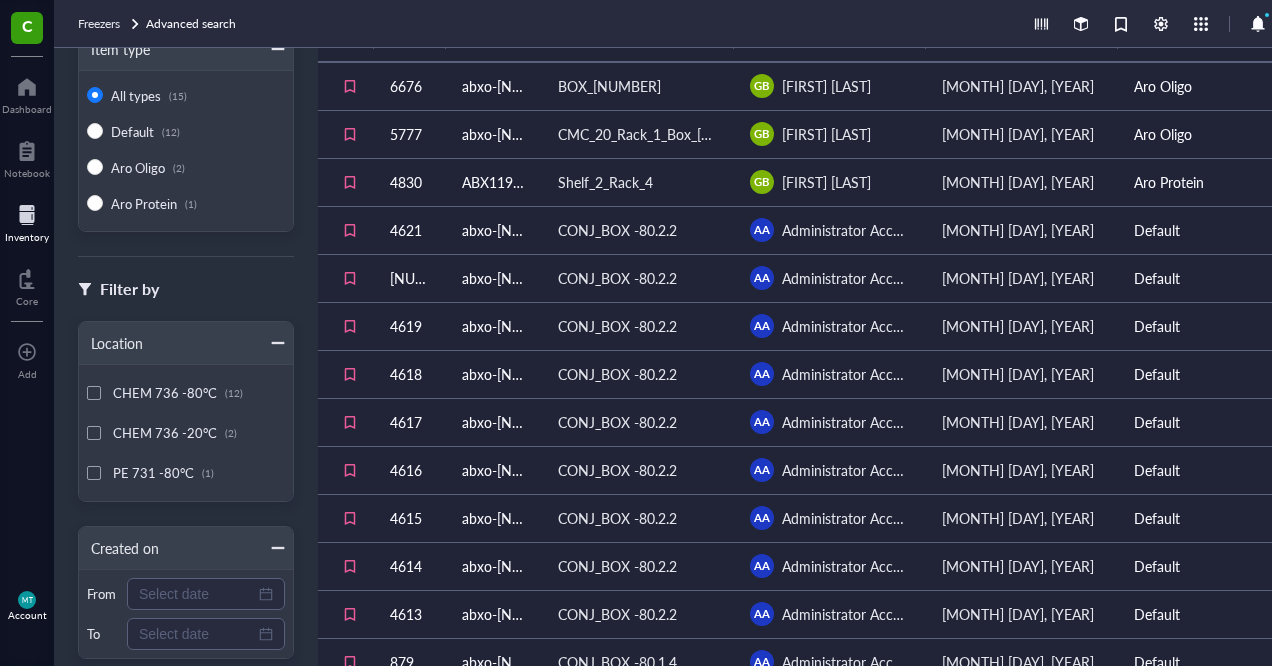 scroll, scrollTop: 0, scrollLeft: 0, axis: both 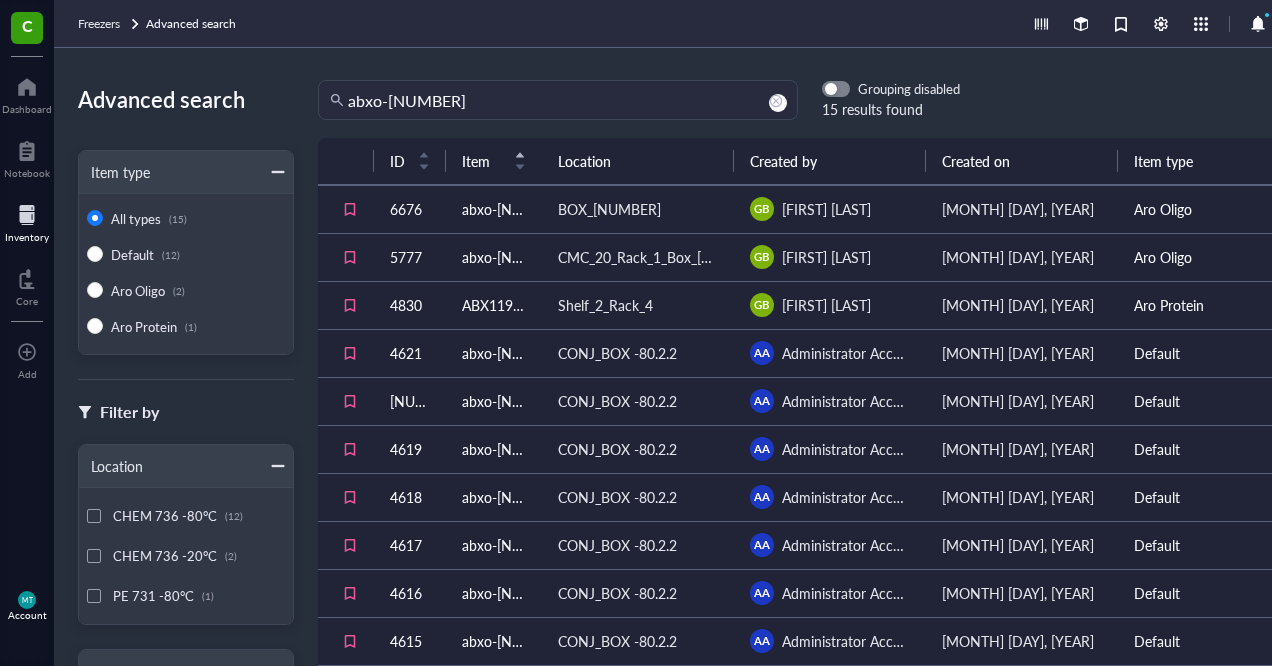 click at bounding box center [27, 215] 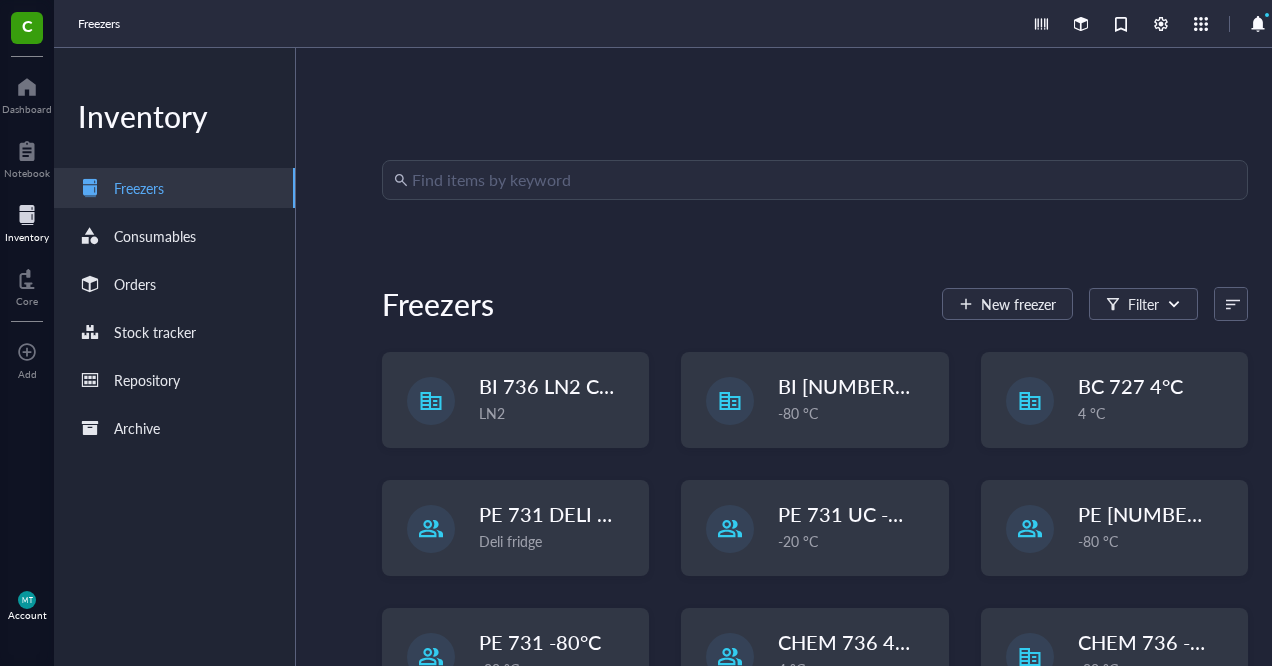 click at bounding box center (824, 180) 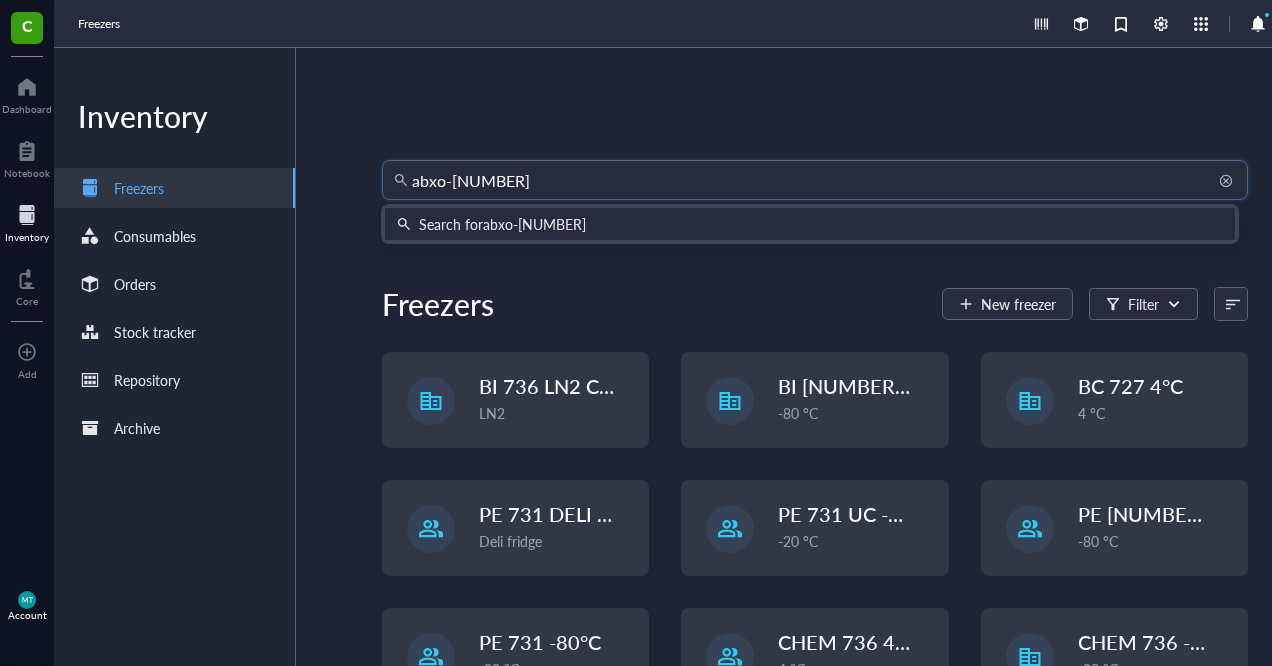 type on "abxo-2471" 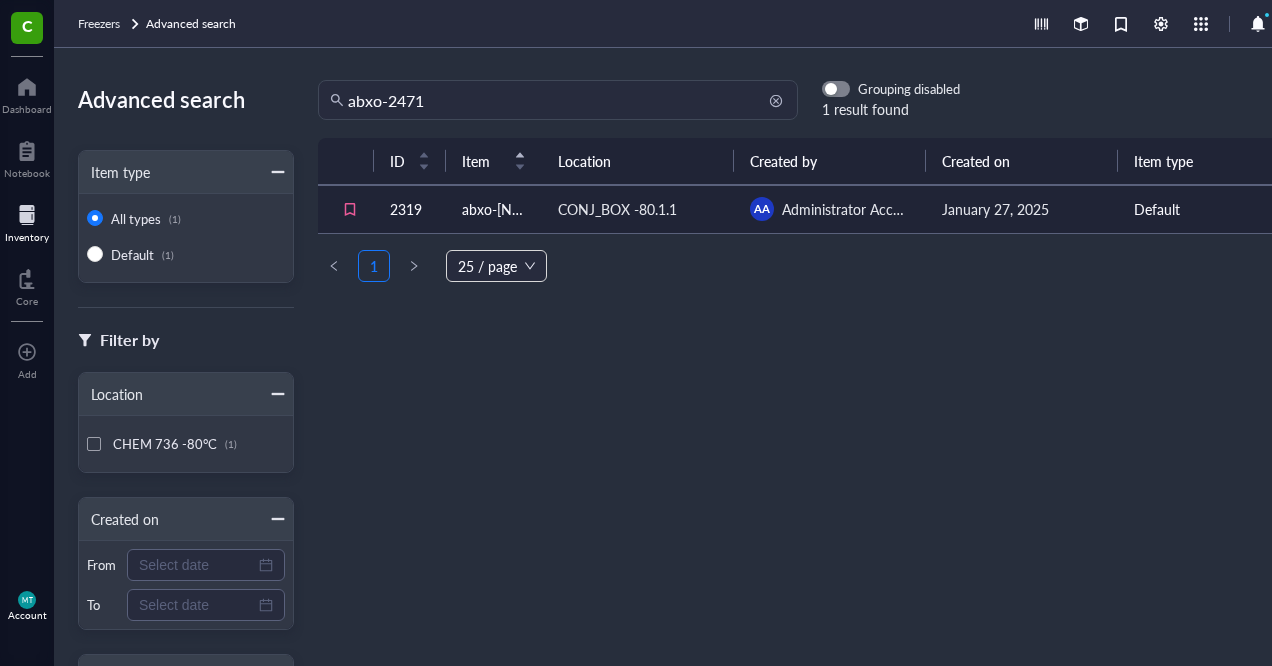 click on "abxo-2471" at bounding box center (567, 100) 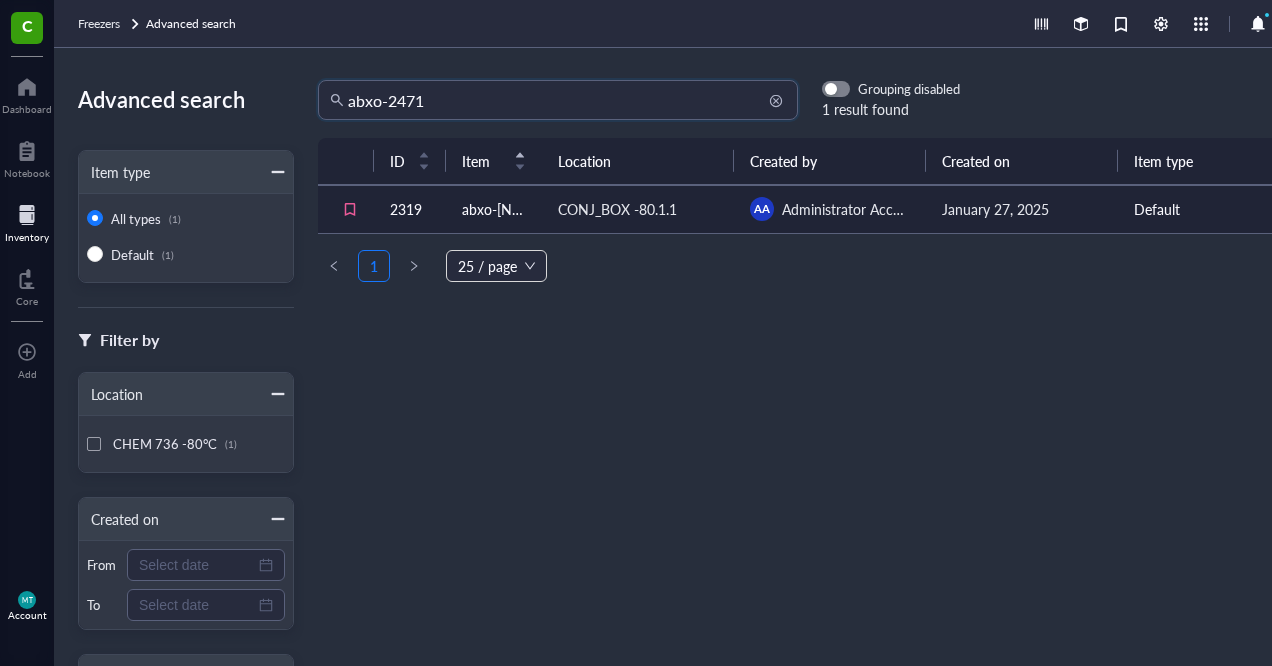 click on "abxo-2471" at bounding box center (567, 100) 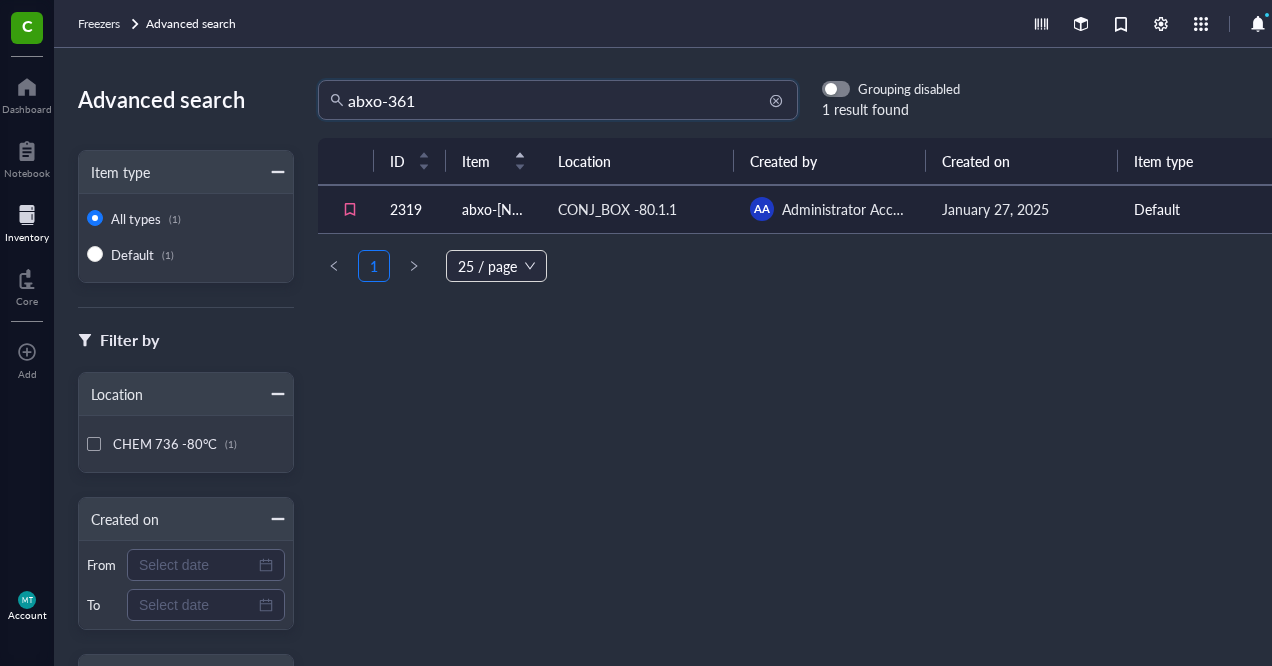 type on "abxo-361" 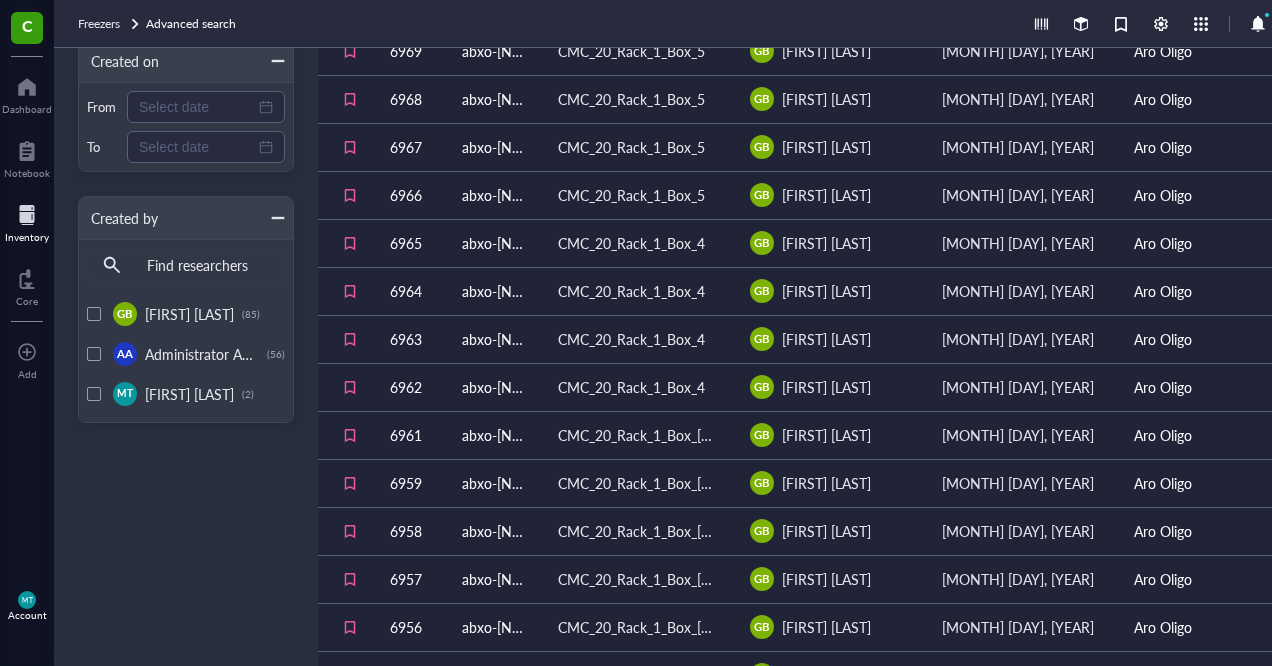 scroll, scrollTop: 783, scrollLeft: 0, axis: vertical 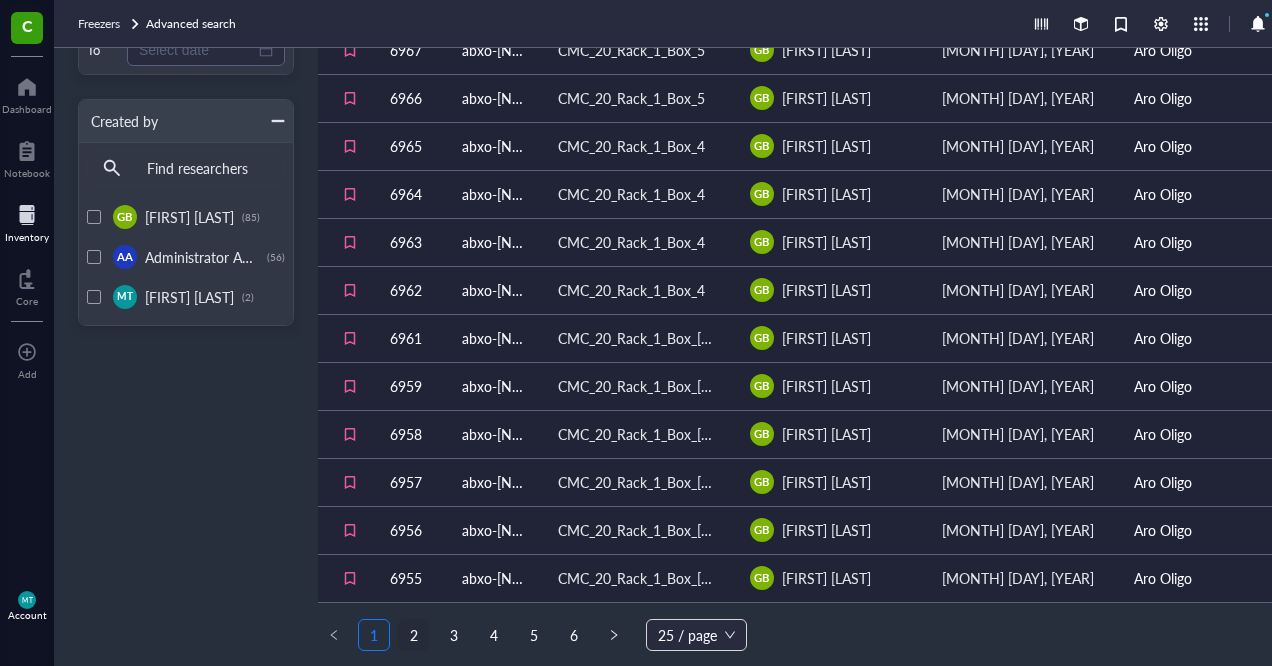 click on "2" at bounding box center [414, 635] 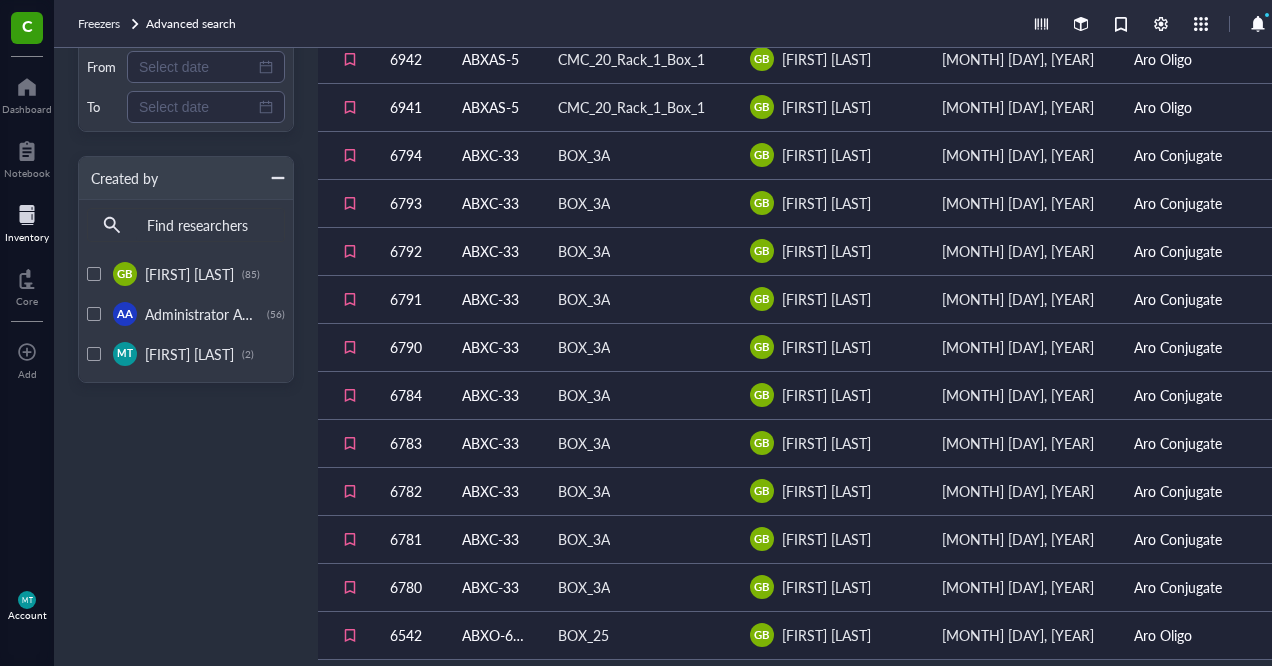 scroll, scrollTop: 783, scrollLeft: 0, axis: vertical 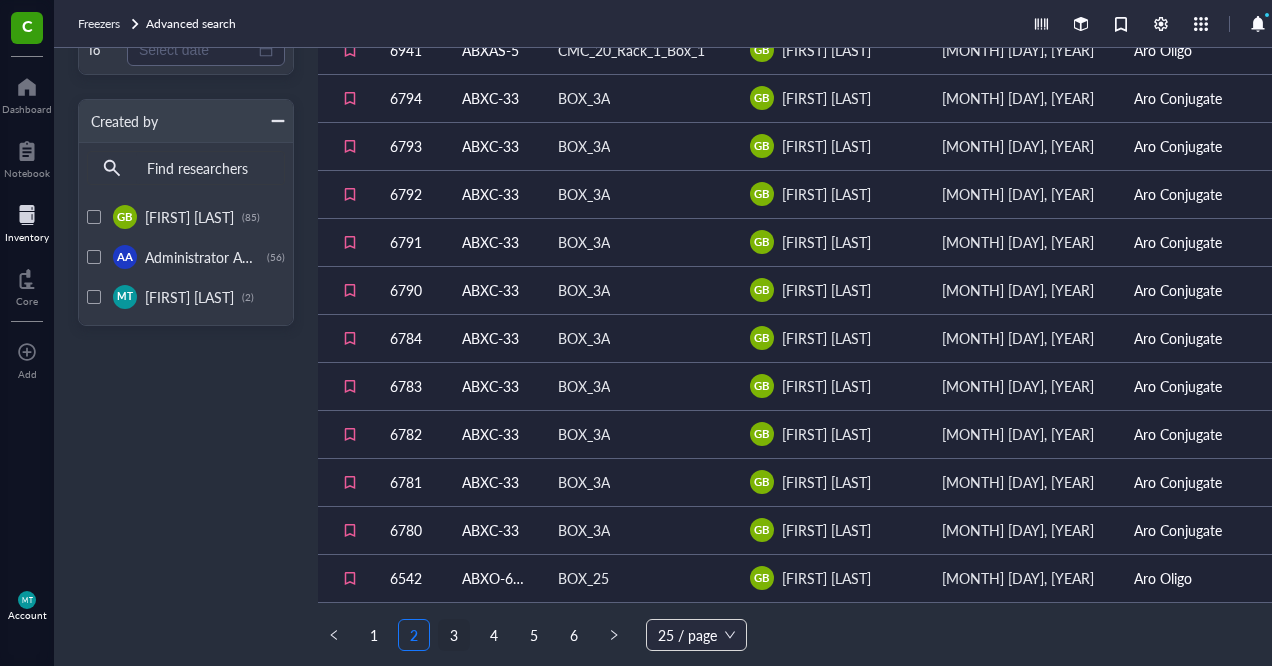 click on "3" at bounding box center (454, 635) 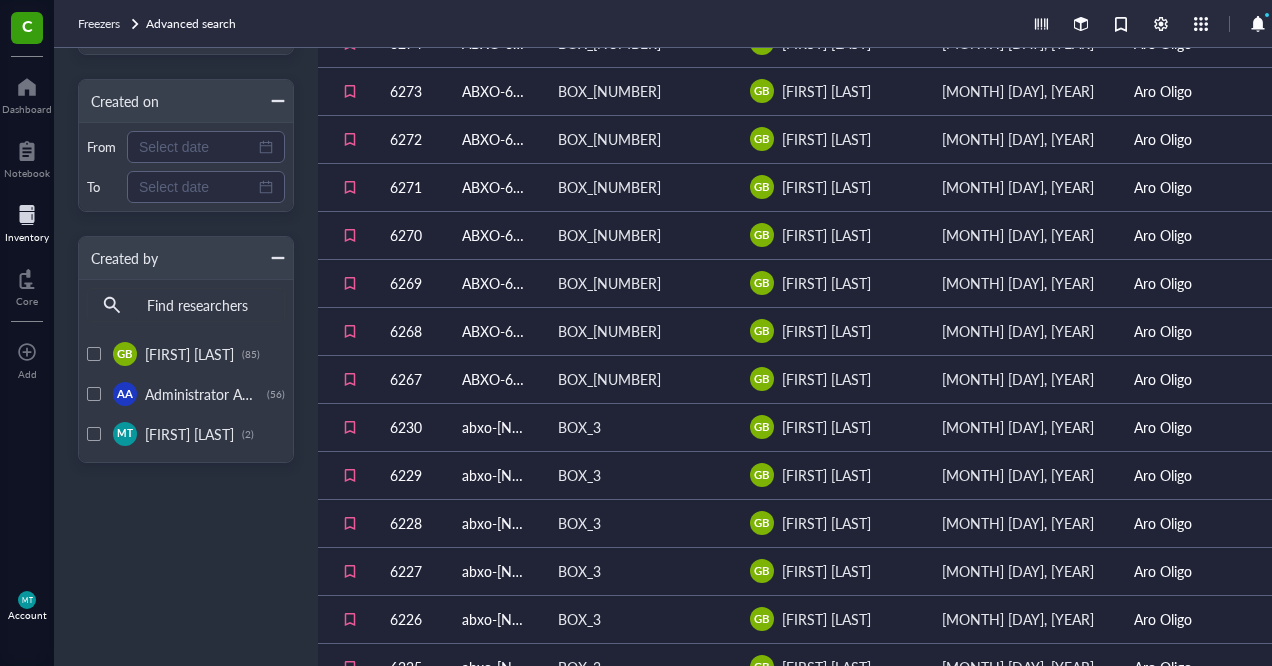 scroll, scrollTop: 783, scrollLeft: 0, axis: vertical 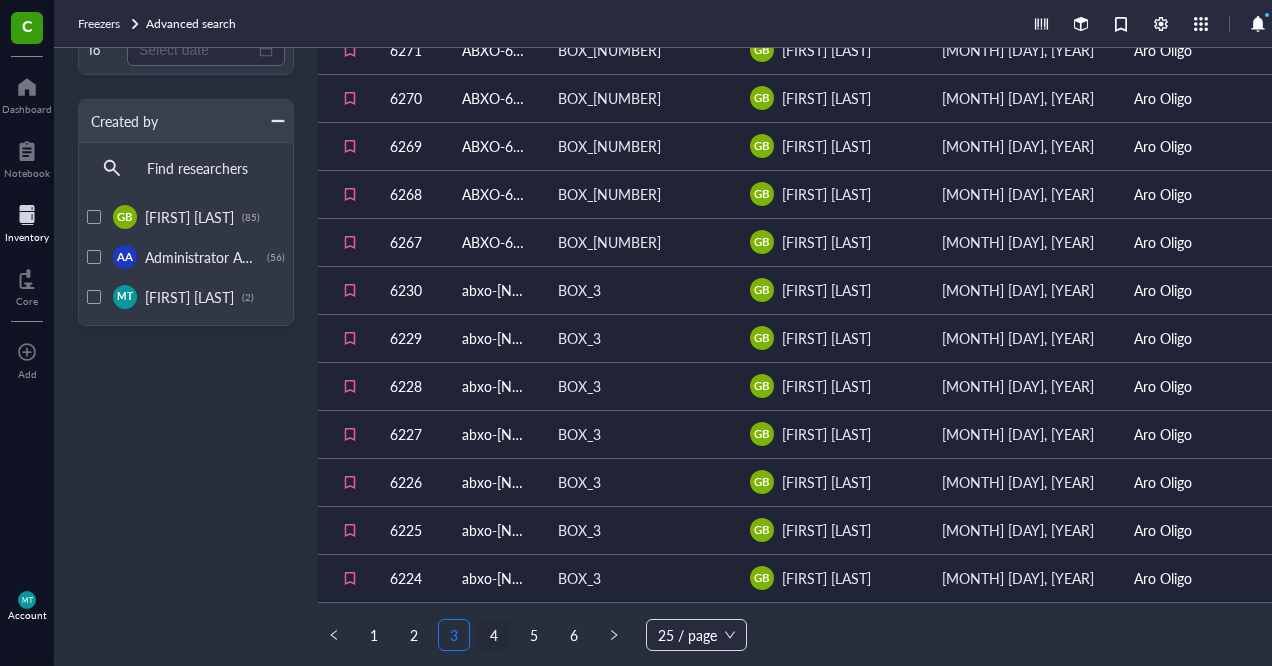 click on "4" at bounding box center [494, 635] 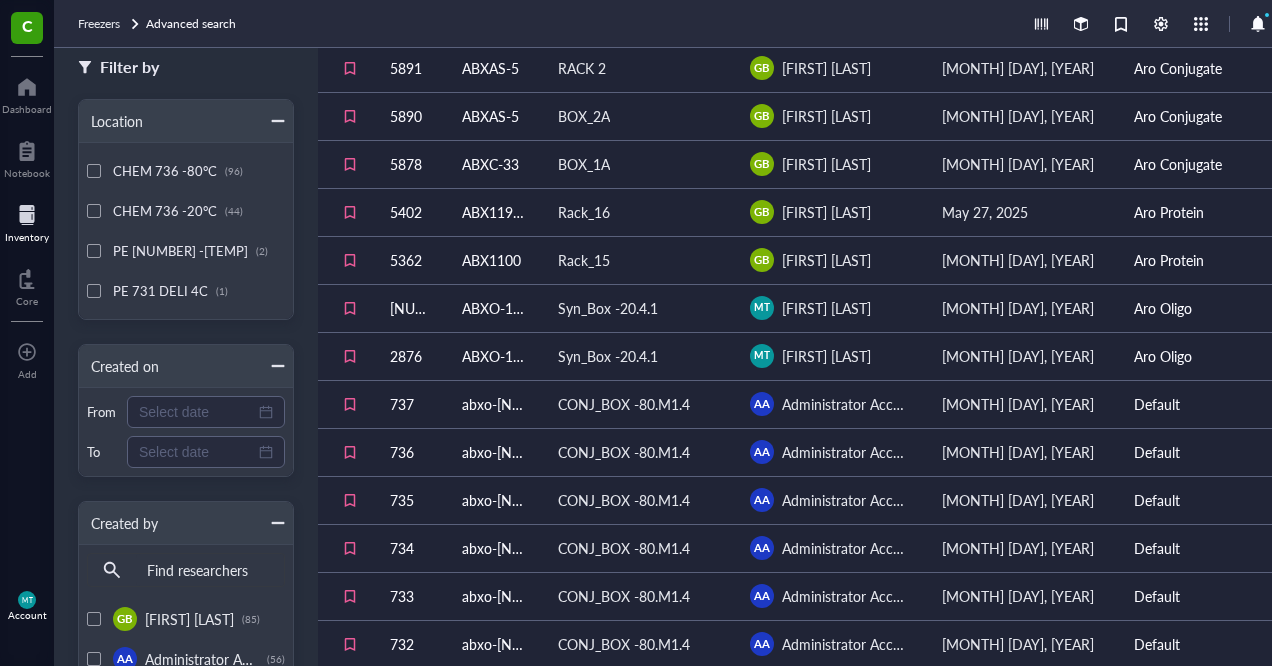 scroll, scrollTop: 384, scrollLeft: 0, axis: vertical 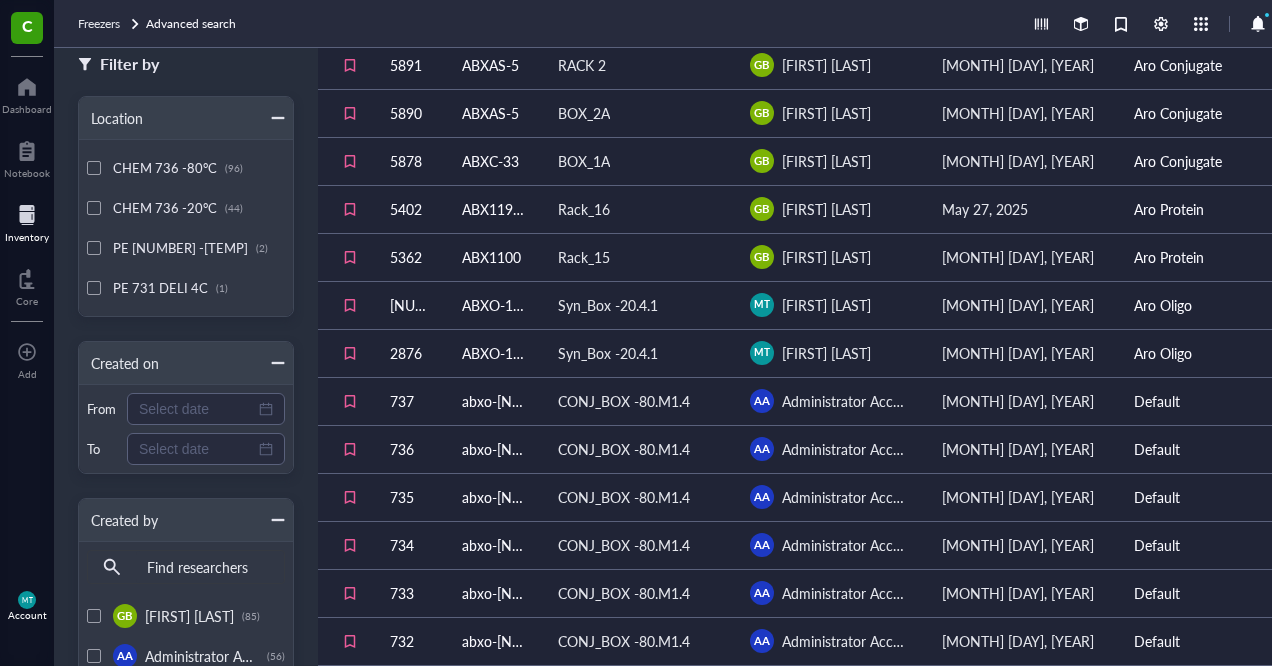 click on "ABXO-1107" at bounding box center (494, 305) 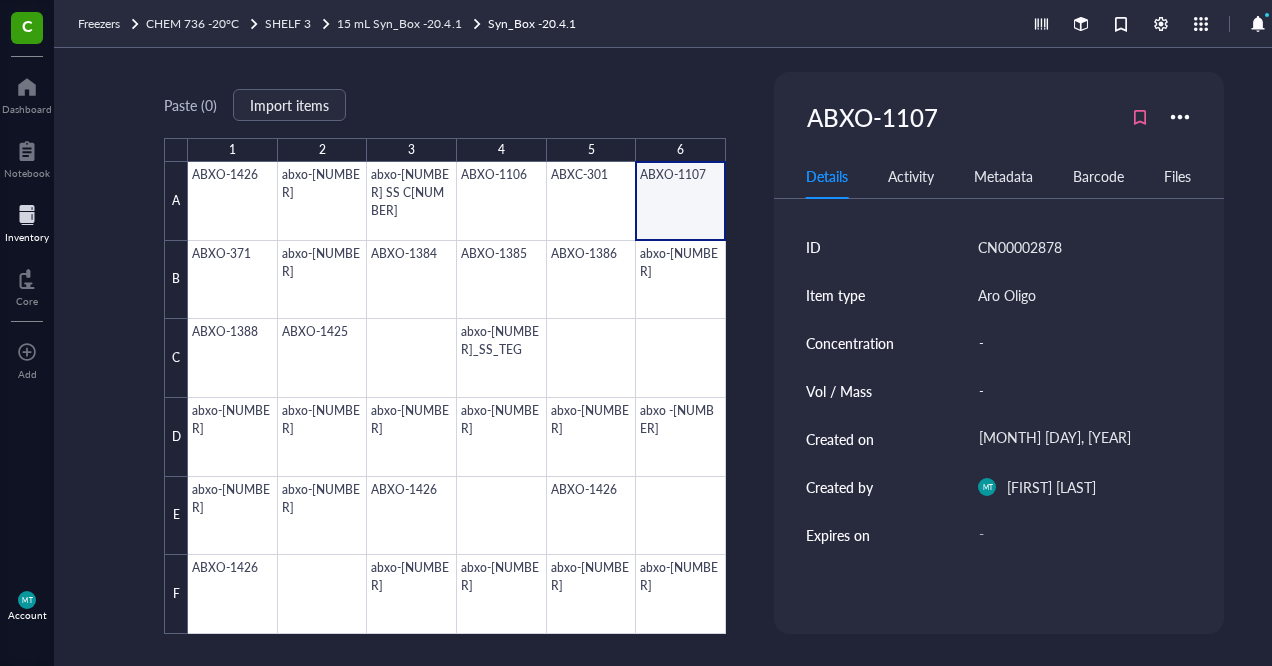 scroll, scrollTop: 0, scrollLeft: 0, axis: both 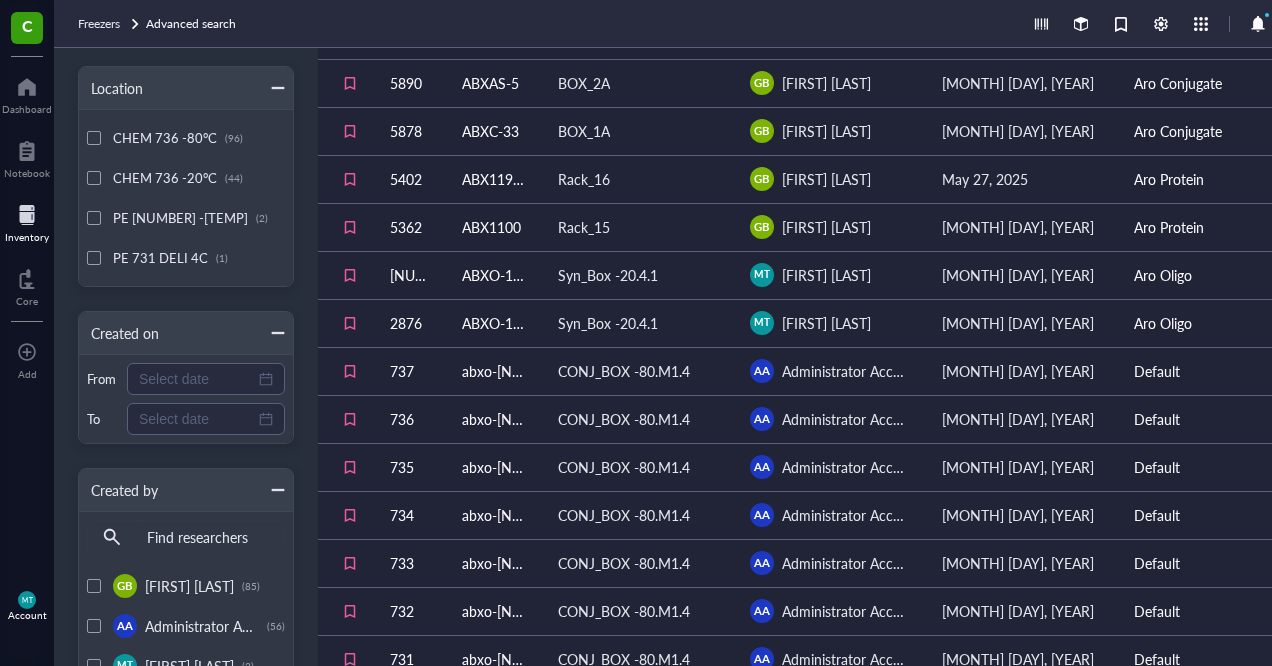 click on "ABXO-1106" at bounding box center [494, 323] 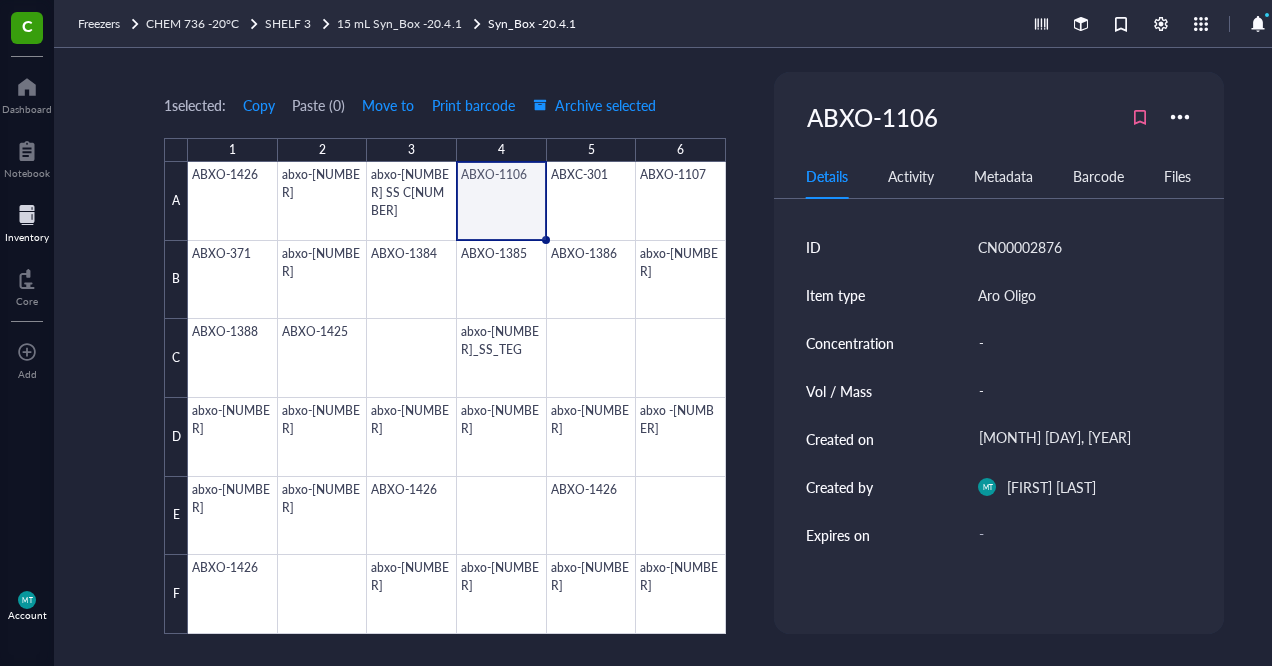 type on "Keep everyone on the same page…" 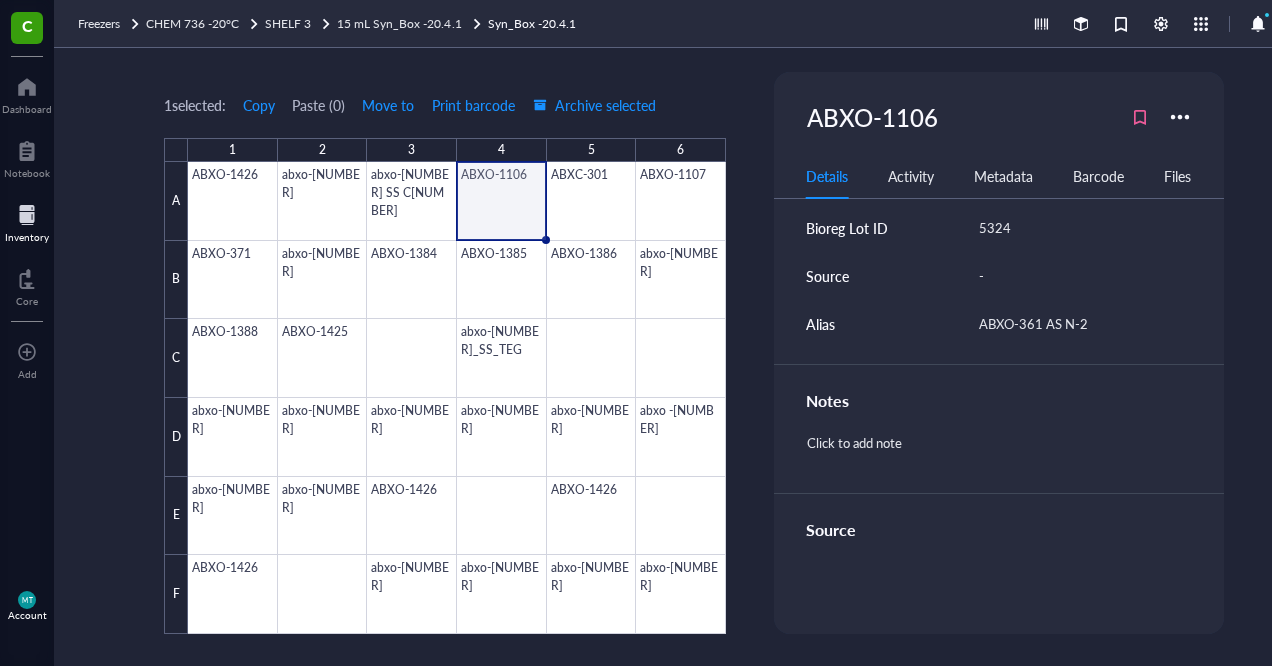 scroll, scrollTop: 534, scrollLeft: 0, axis: vertical 